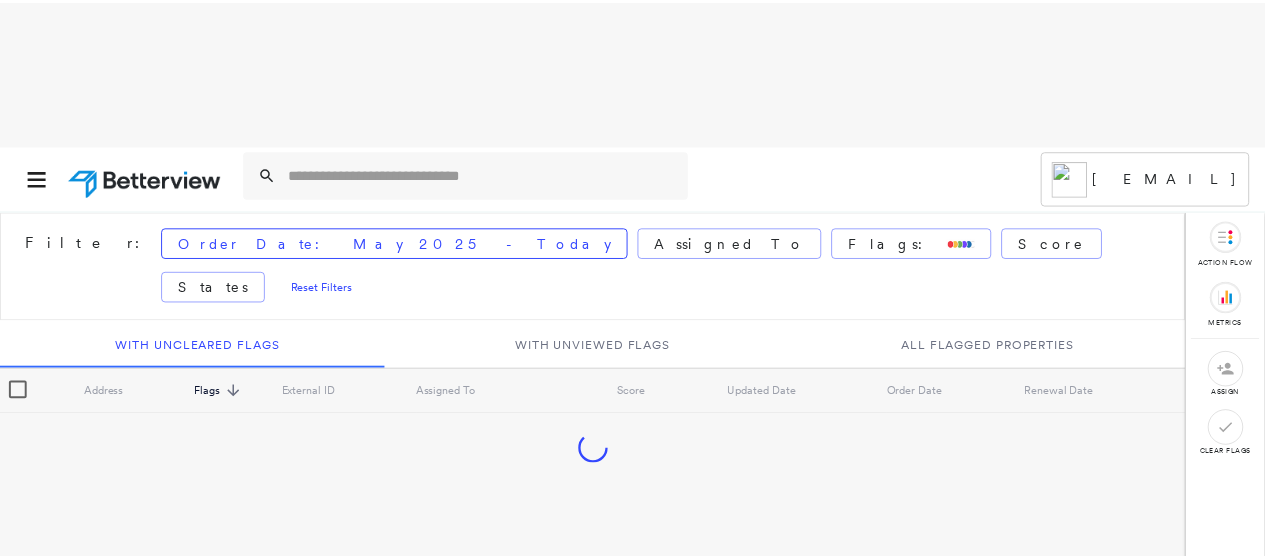 scroll, scrollTop: 0, scrollLeft: 0, axis: both 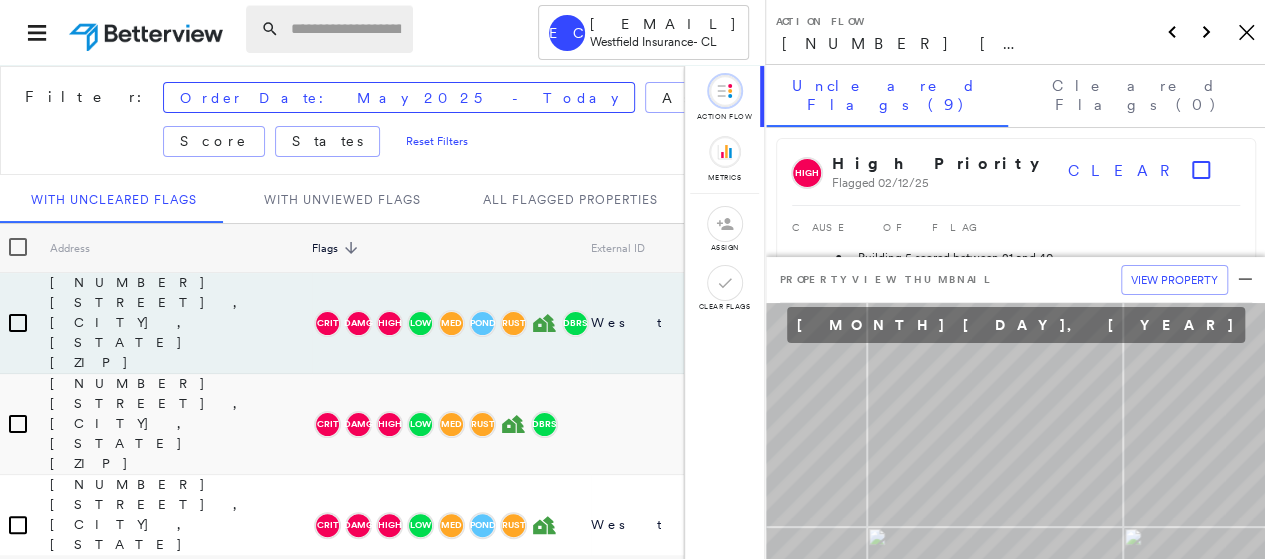 click at bounding box center [346, 29] 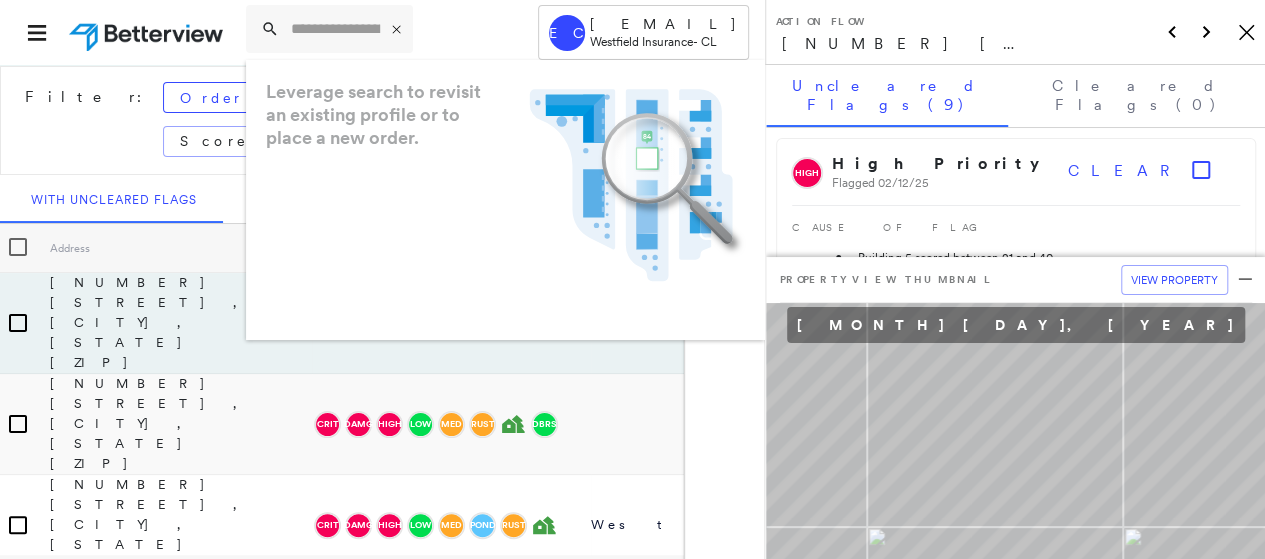 paste on "**********" 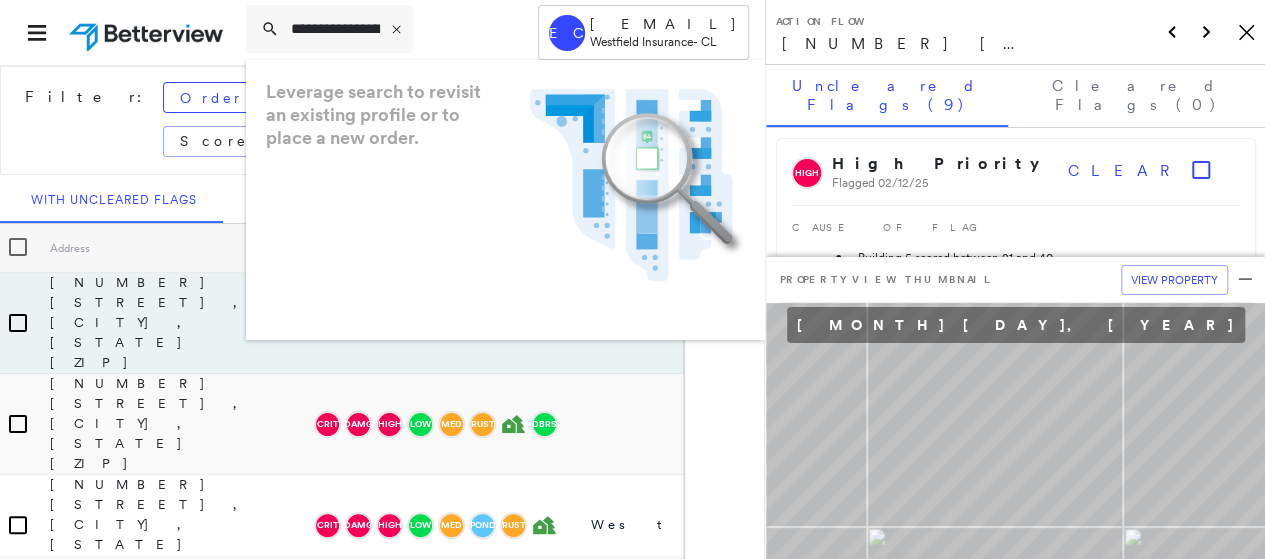 scroll, scrollTop: 0, scrollLeft: 28, axis: horizontal 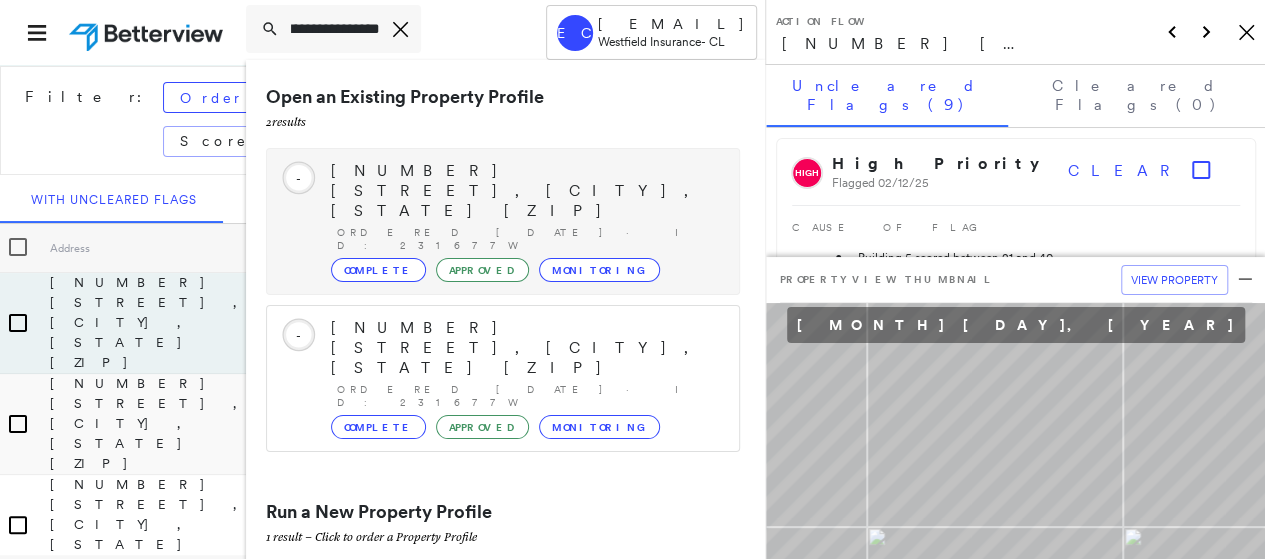 type on "**********" 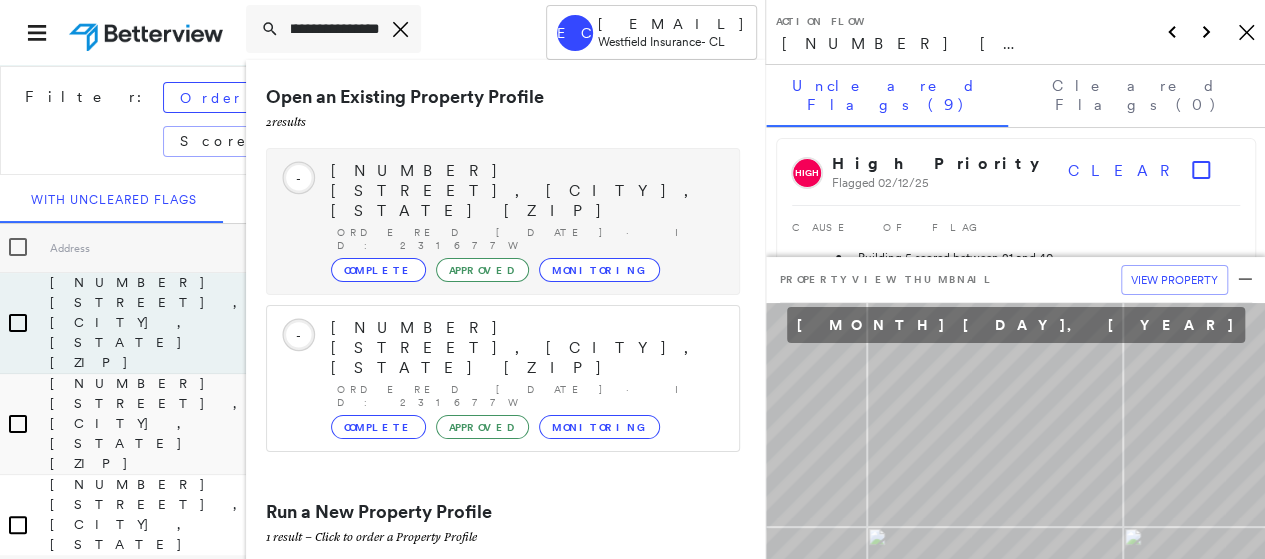 click on "[NUMBER] [STREET], [CITY], [STATE] [ZIP] Ordered [DATE] · ID: 231677W Complete Approved Monitoring" at bounding box center (525, 221) 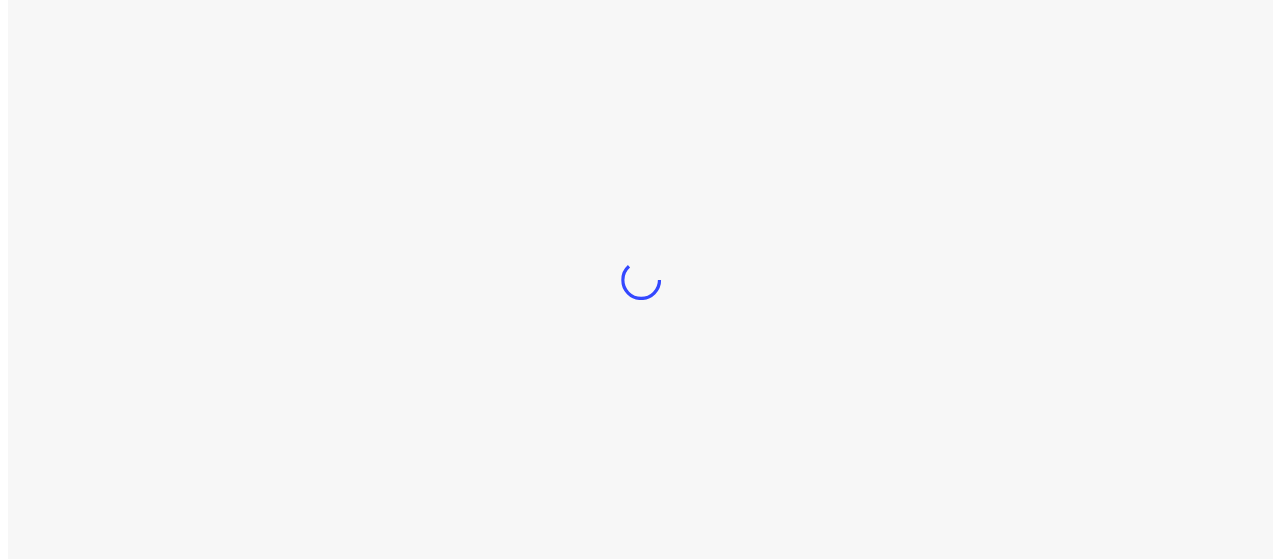 scroll, scrollTop: 0, scrollLeft: 0, axis: both 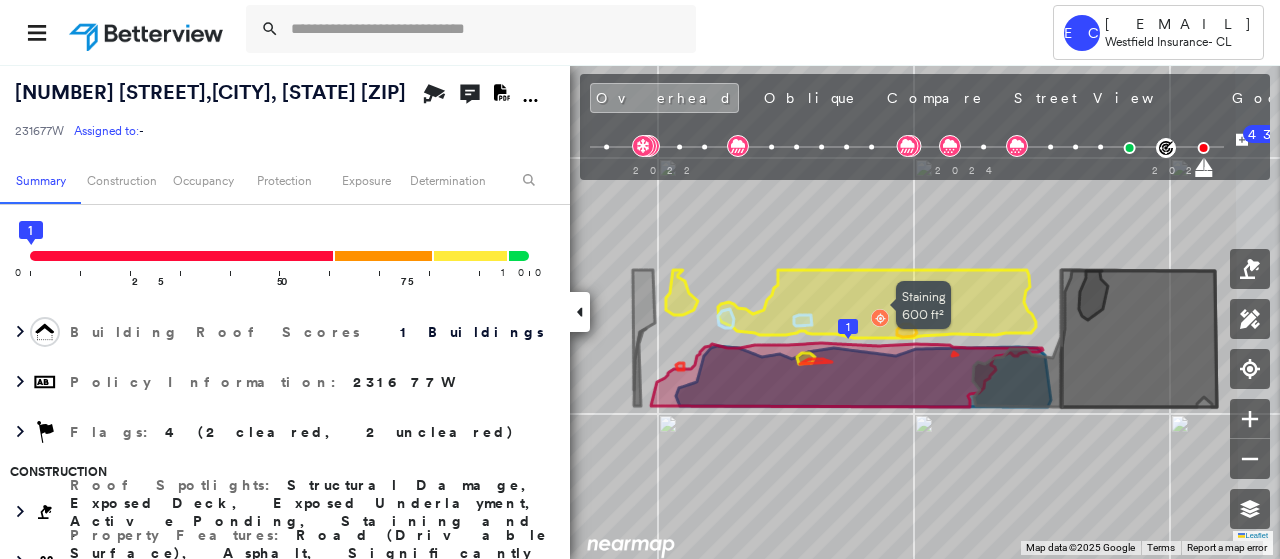 click 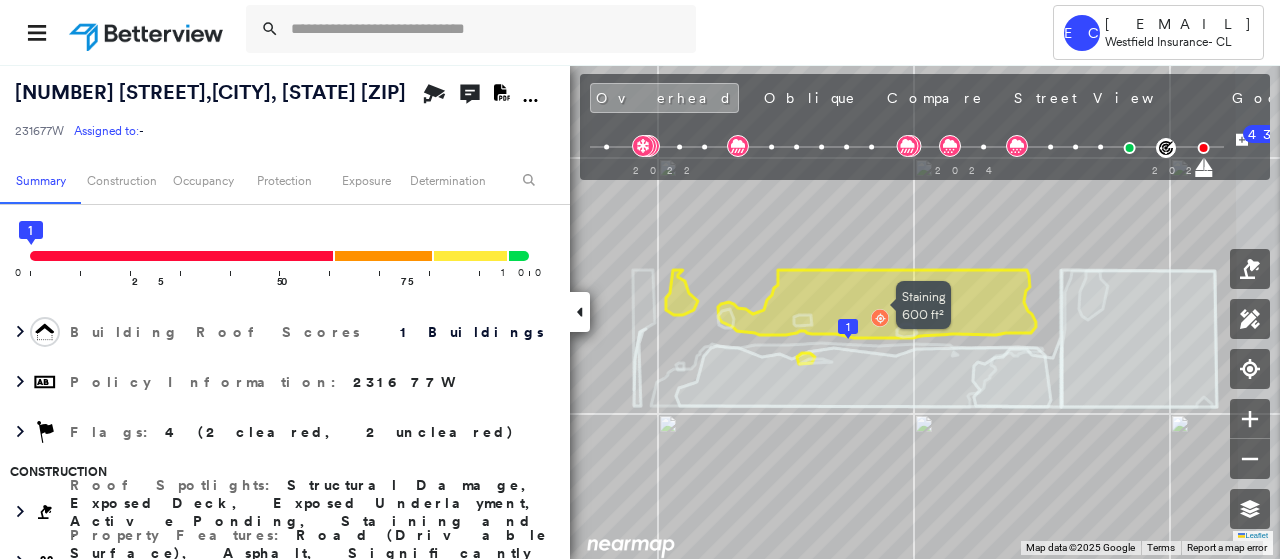 click 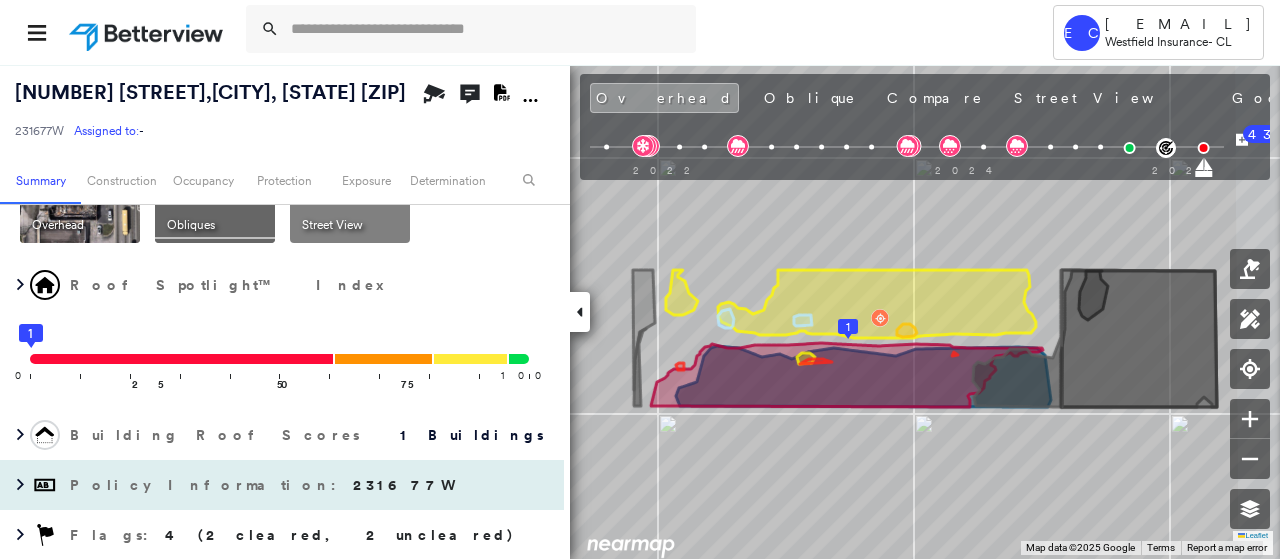 scroll, scrollTop: 0, scrollLeft: 0, axis: both 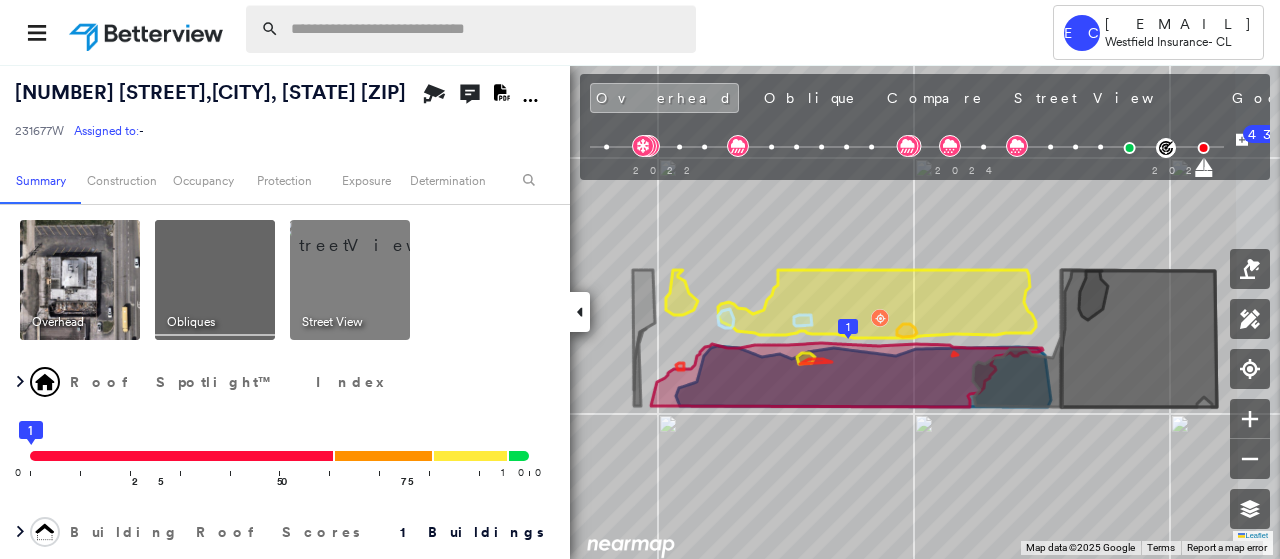 click at bounding box center [487, 29] 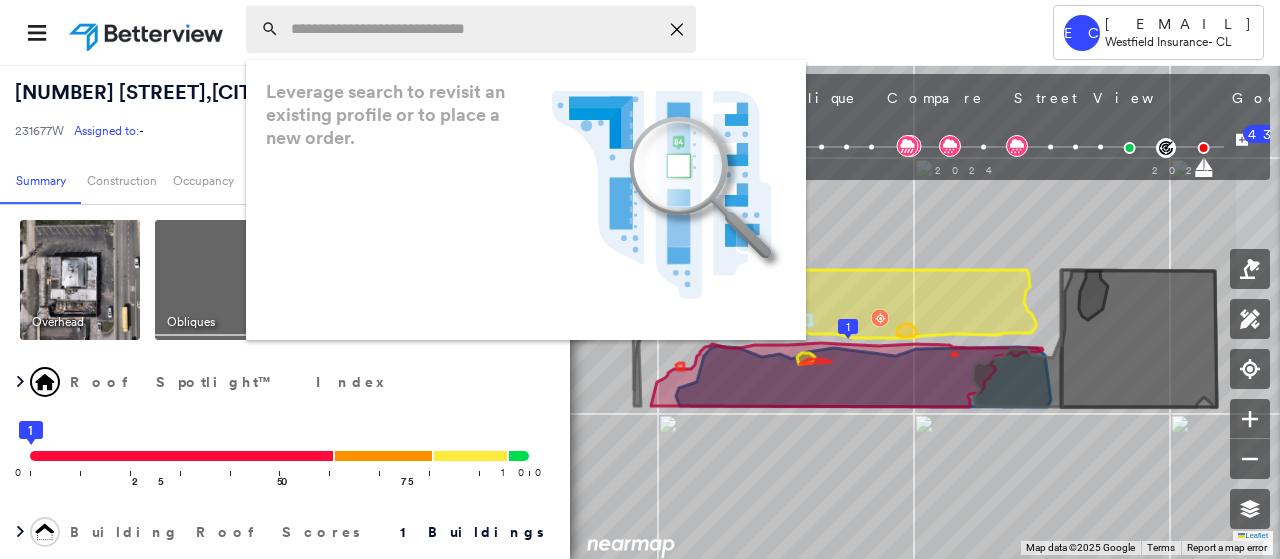 paste on "**********" 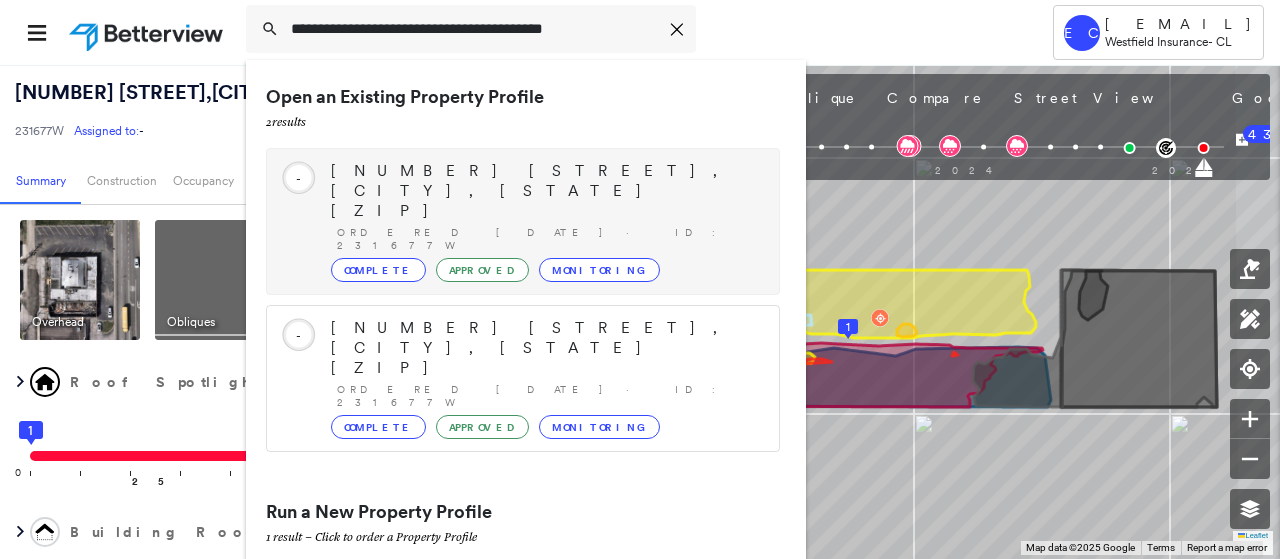 type on "**********" 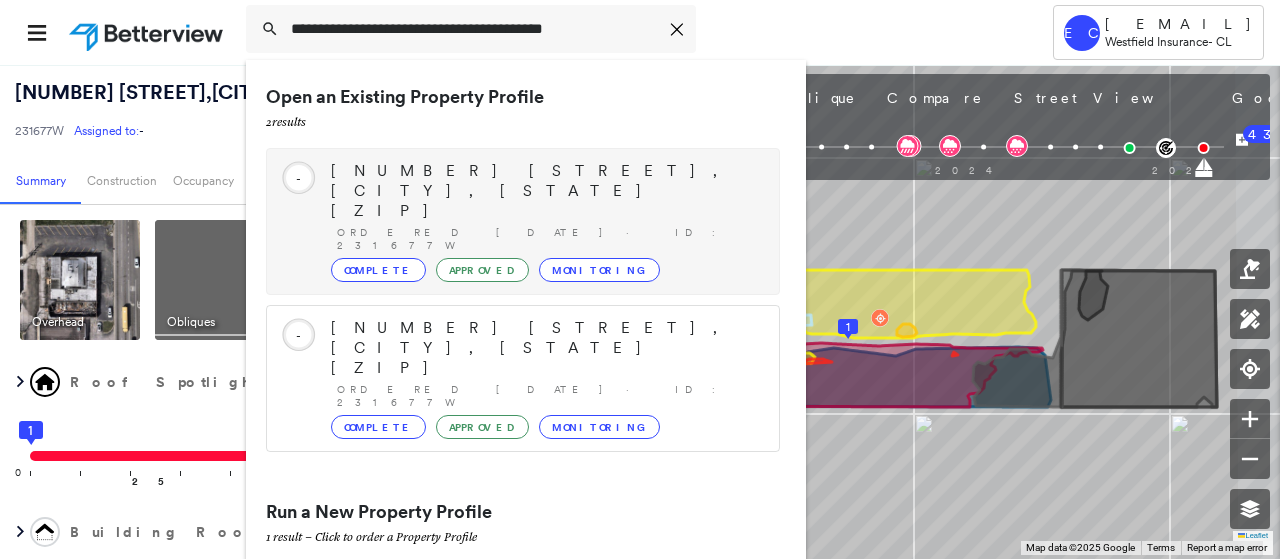 click on "[NUMBER] [STREET], [CITY], [STATE] [ZIP]" at bounding box center [545, 191] 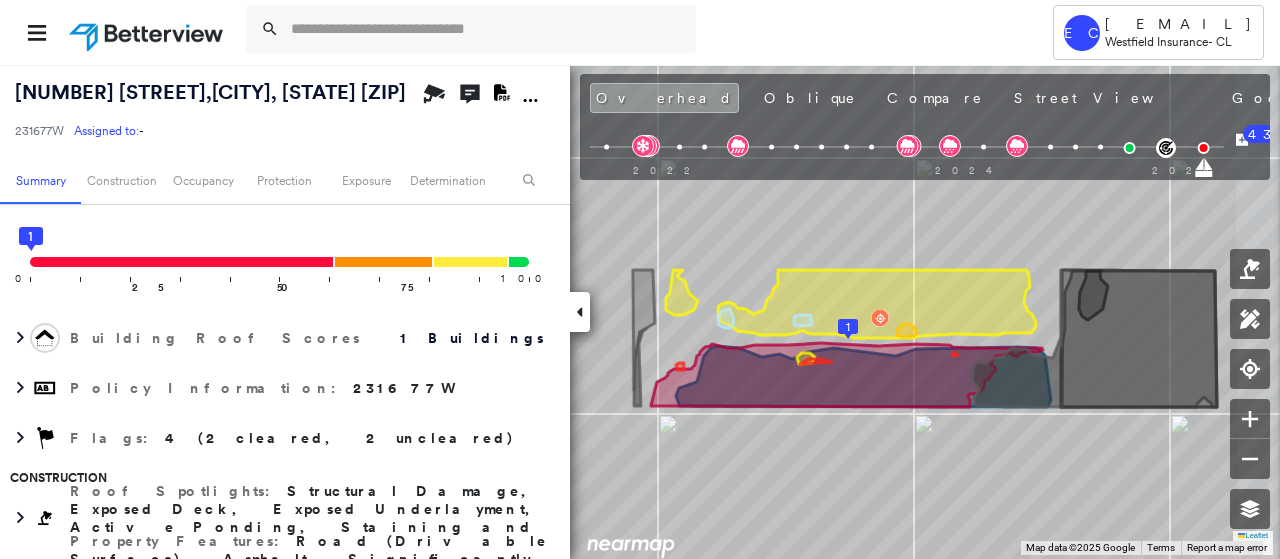 scroll, scrollTop: 200, scrollLeft: 0, axis: vertical 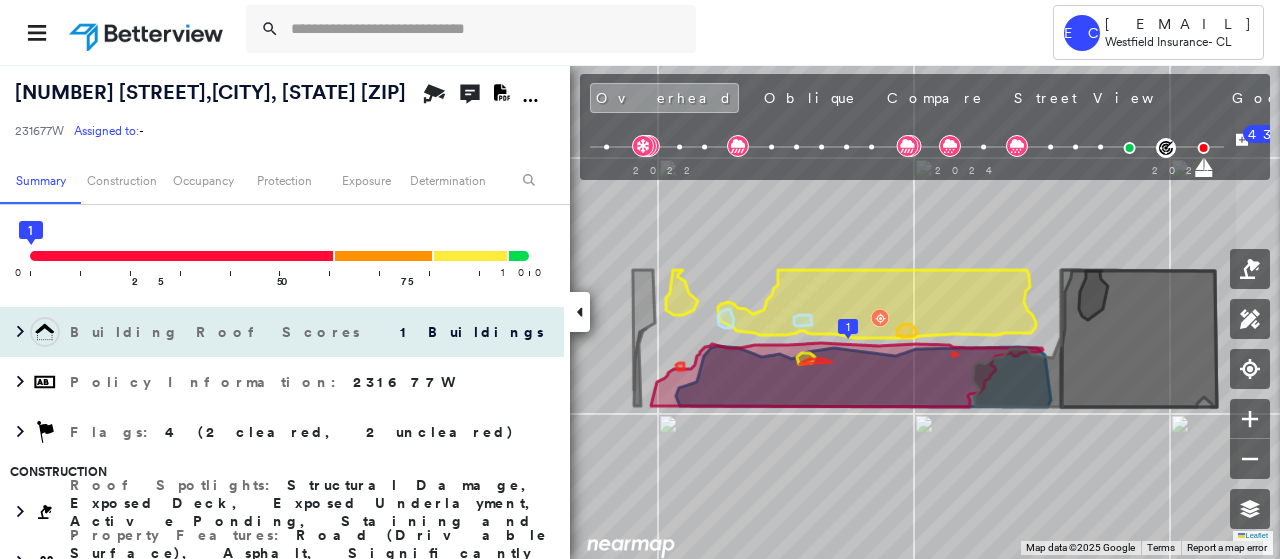 click on "1 Buildings" at bounding box center [464, 332] 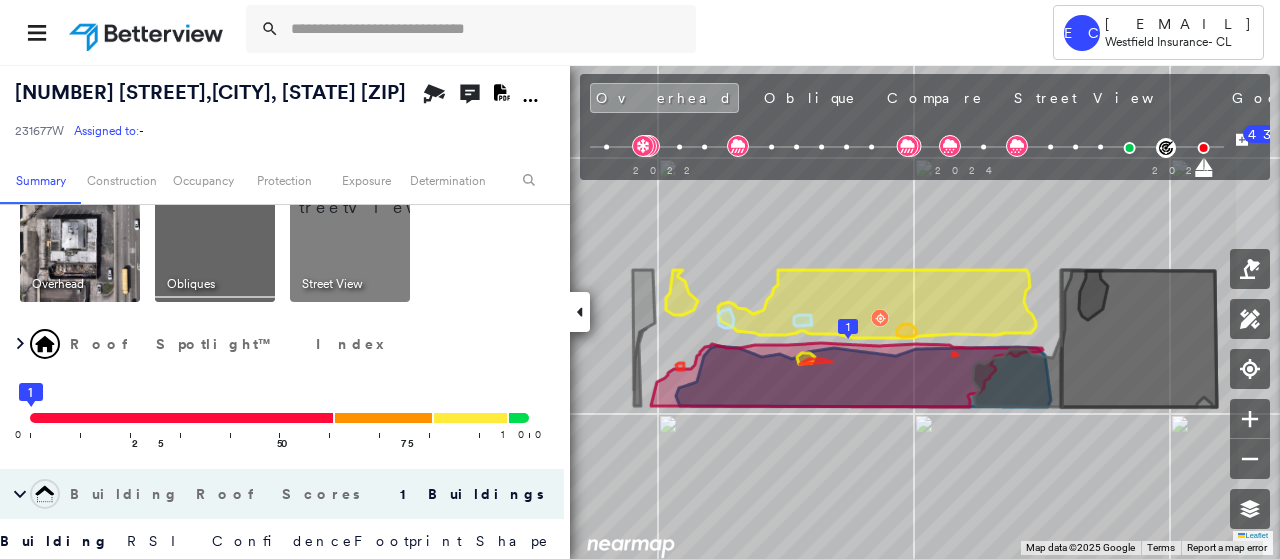 scroll, scrollTop: 0, scrollLeft: 0, axis: both 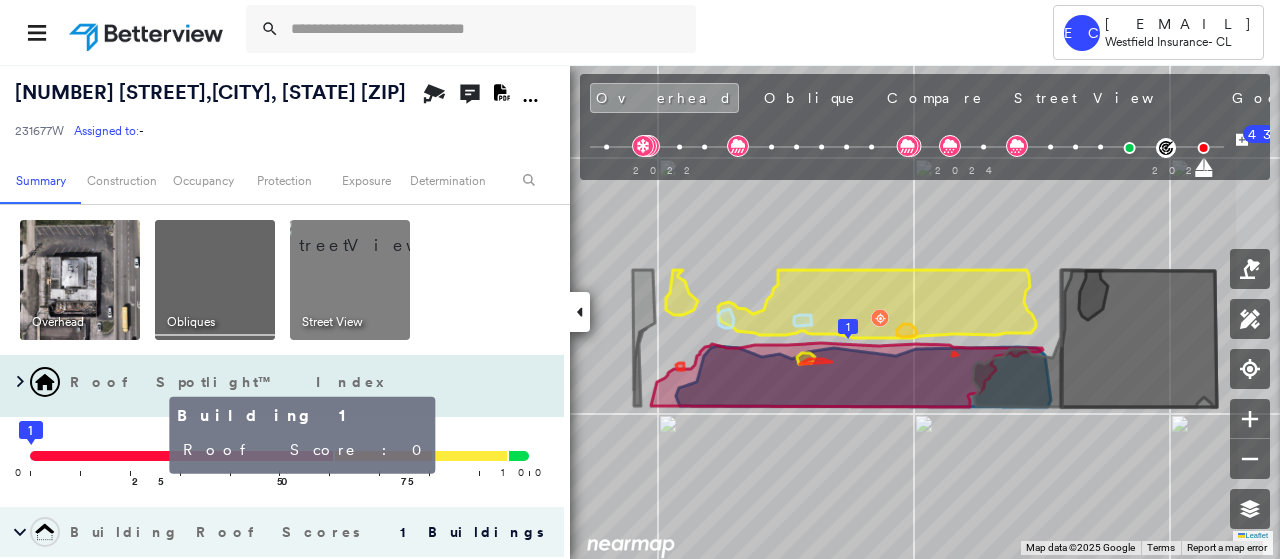 click on "1" 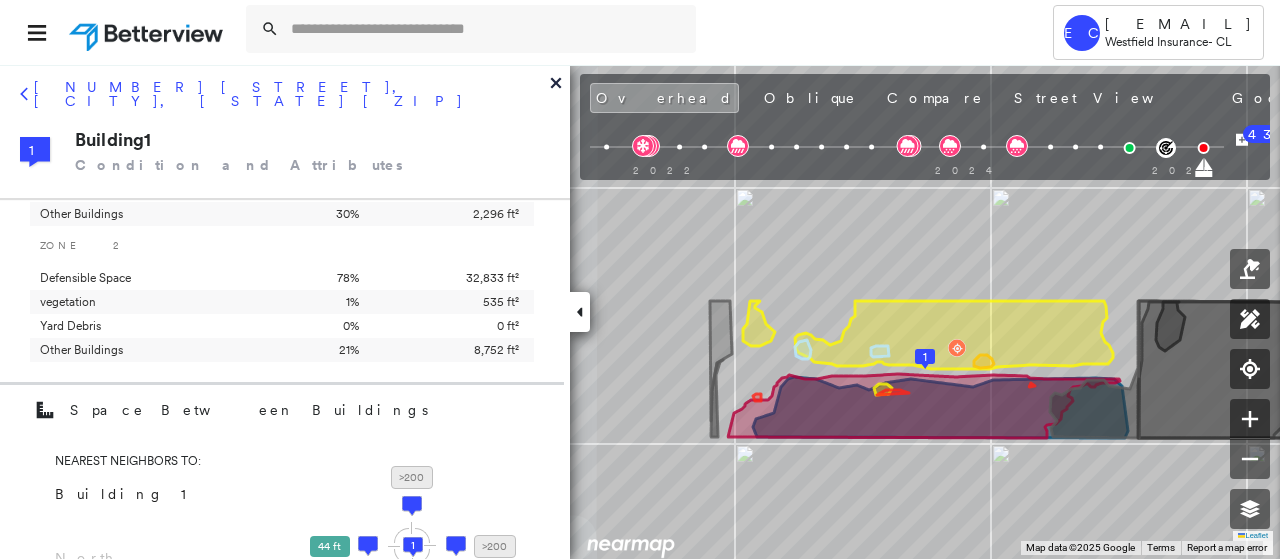 scroll, scrollTop: 1498, scrollLeft: 0, axis: vertical 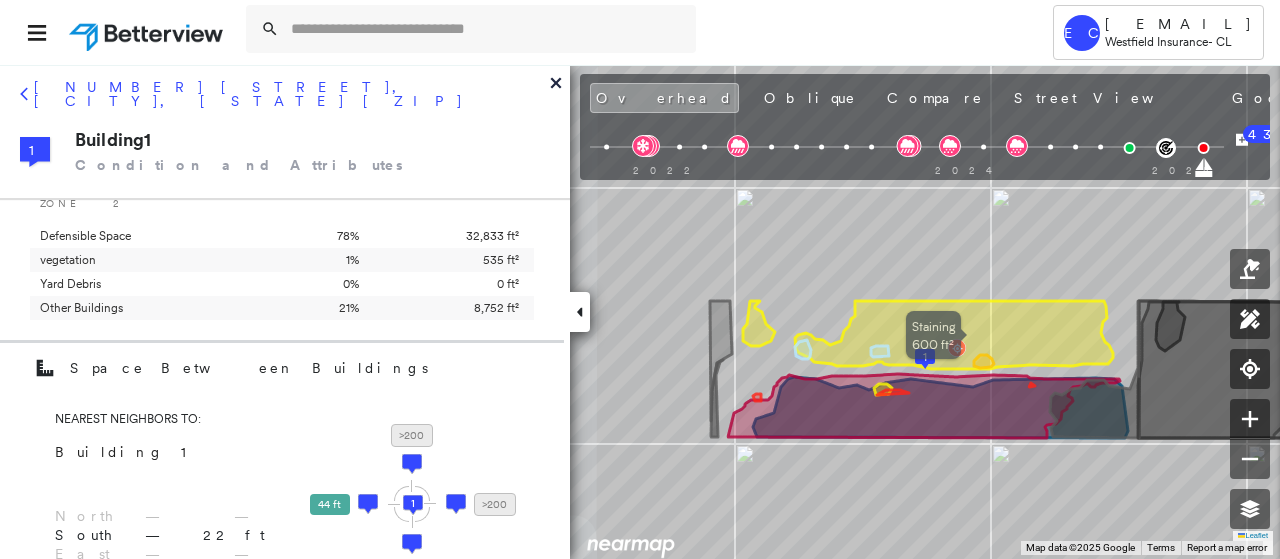 click 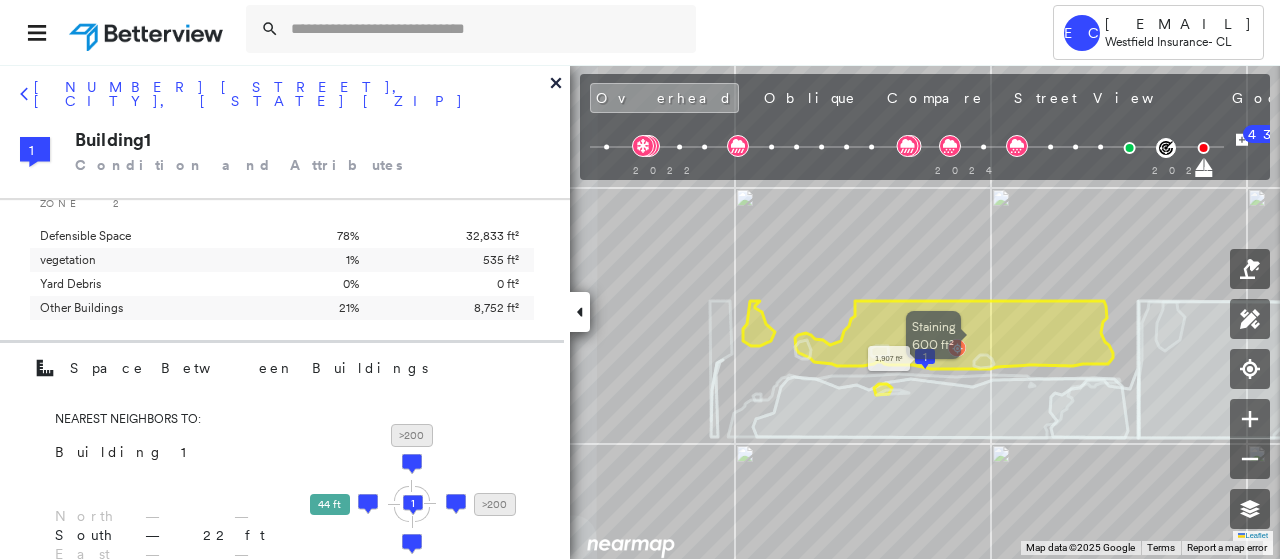 click on "1" at bounding box center [925, 357] 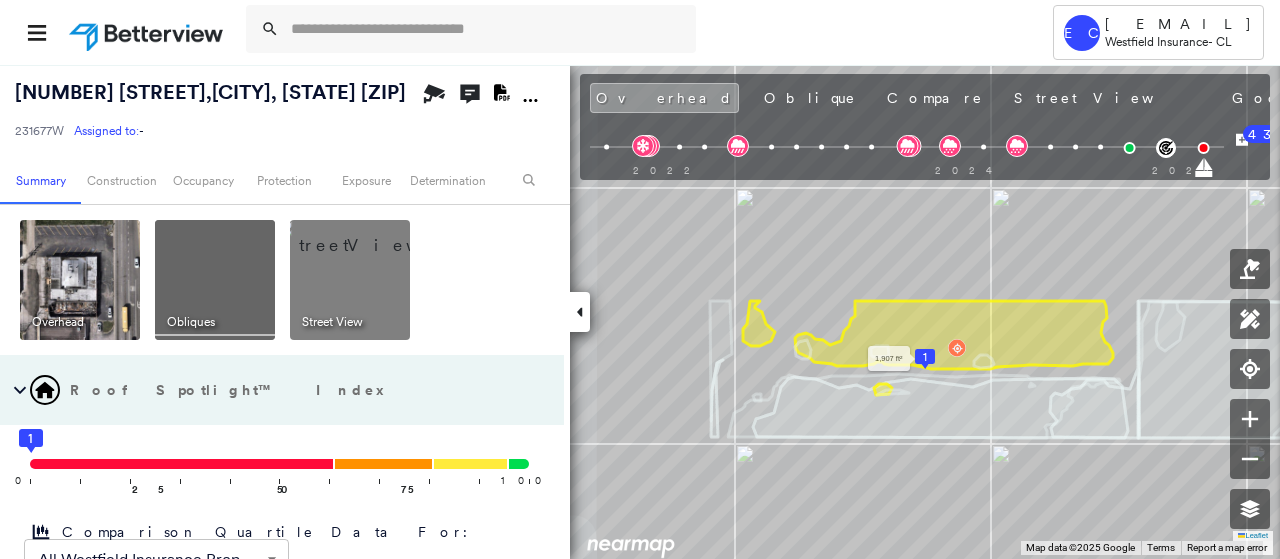 click on "1" at bounding box center [925, 357] 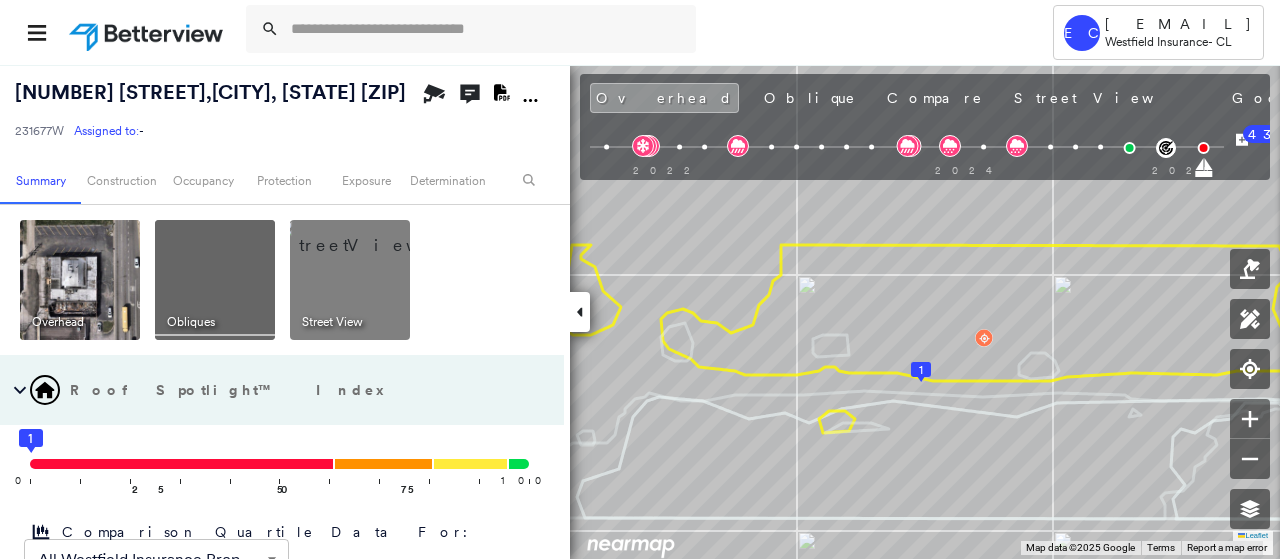 click at bounding box center [80, 280] 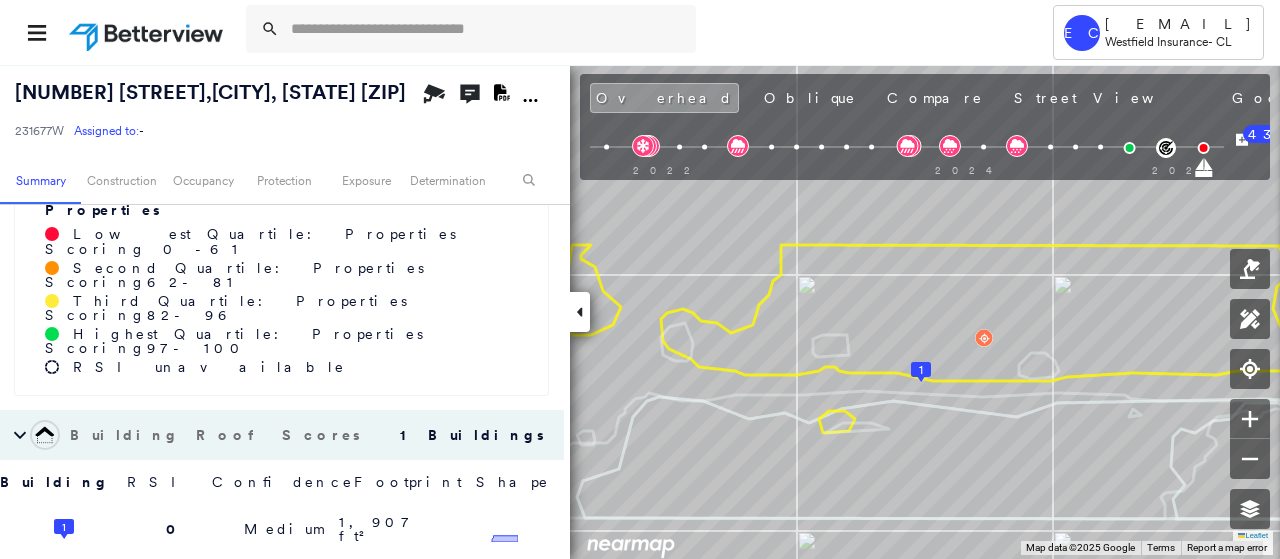 scroll, scrollTop: 0, scrollLeft: 0, axis: both 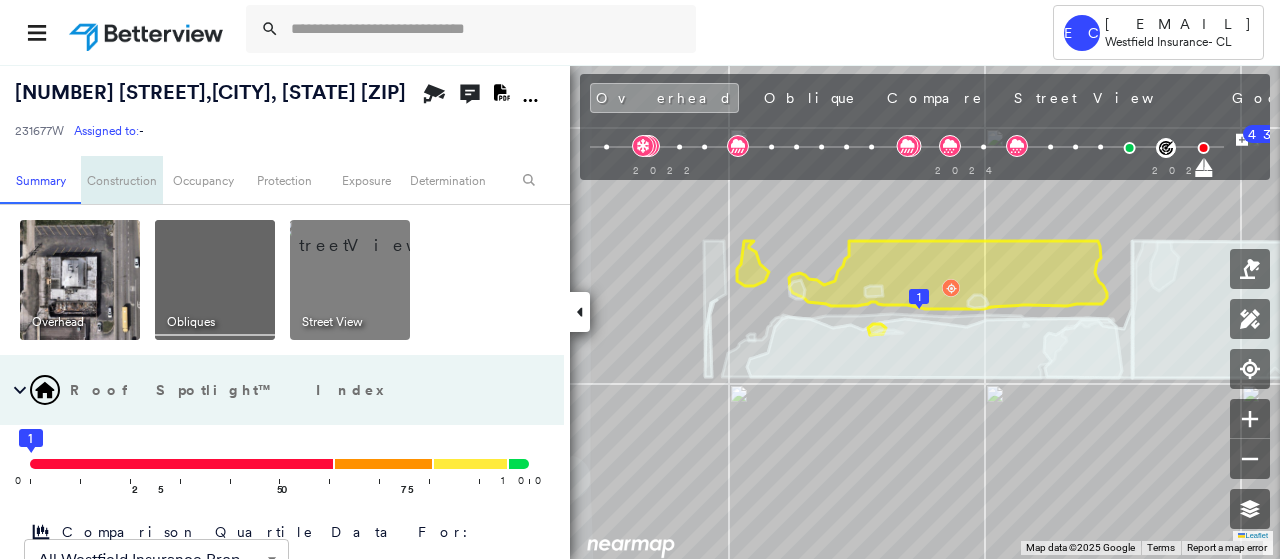 click on "Construction" at bounding box center (121, 180) 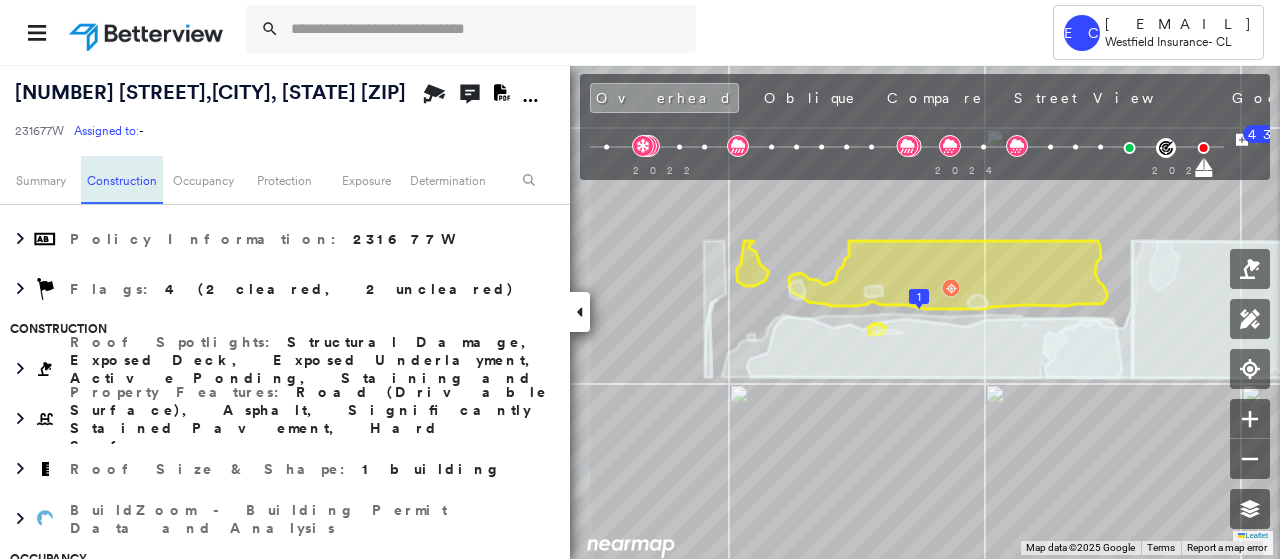 scroll, scrollTop: 775, scrollLeft: 0, axis: vertical 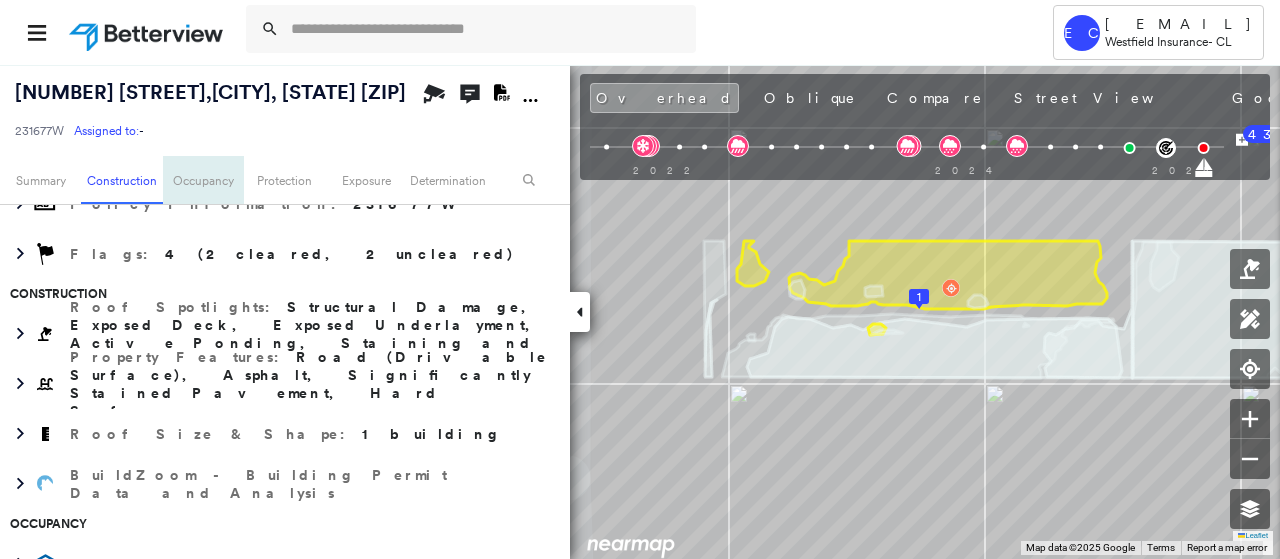 click on "Occupancy" at bounding box center [203, 180] 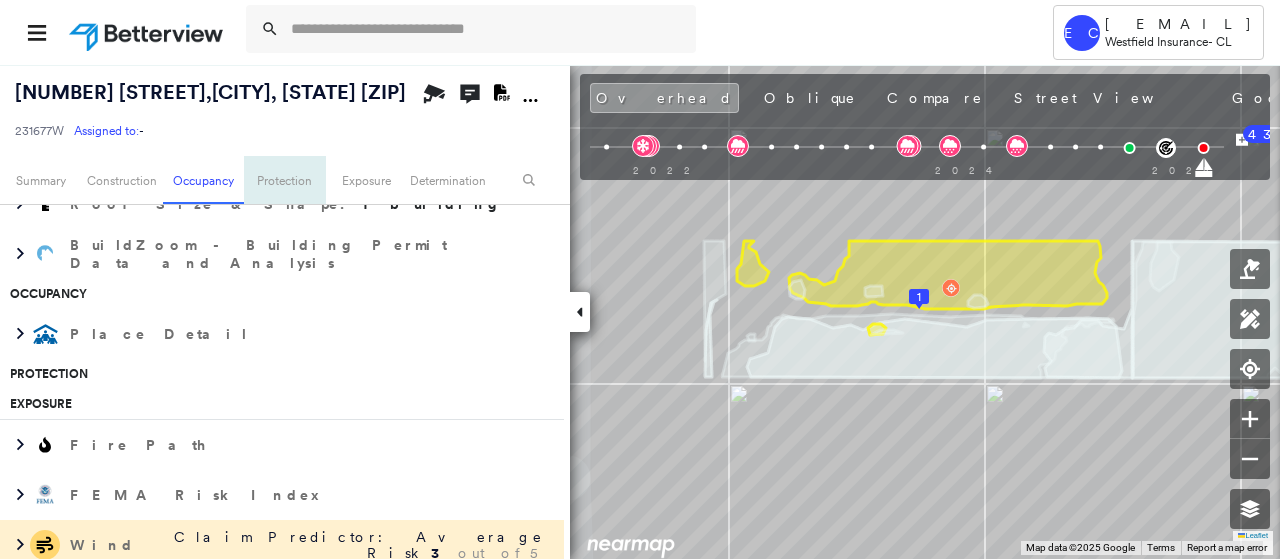 click on "Protection" at bounding box center (284, 180) 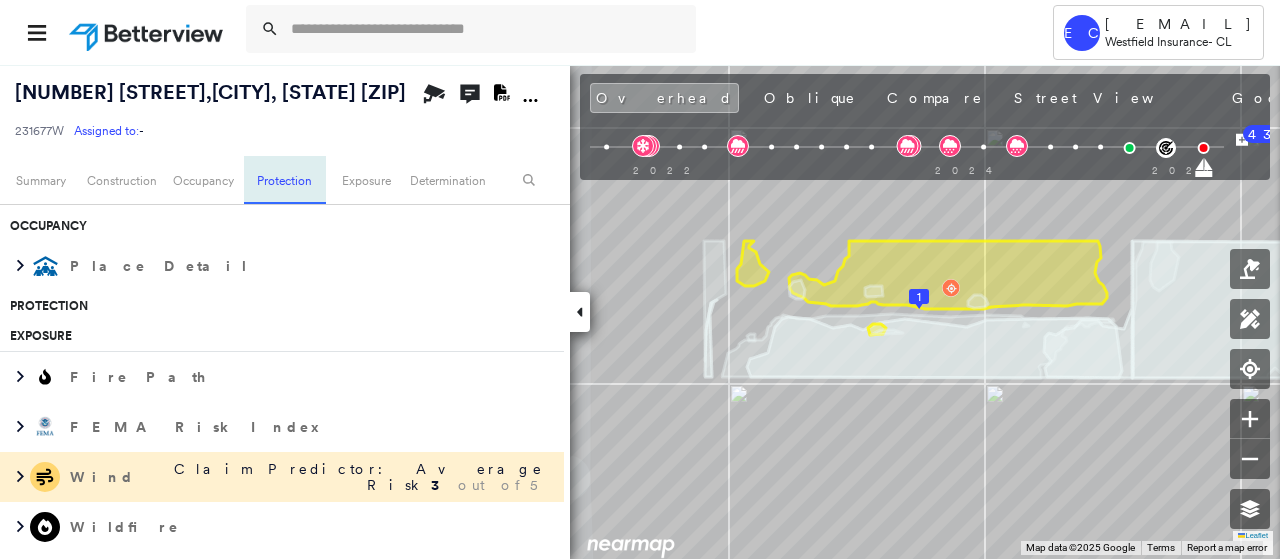 scroll, scrollTop: 1085, scrollLeft: 0, axis: vertical 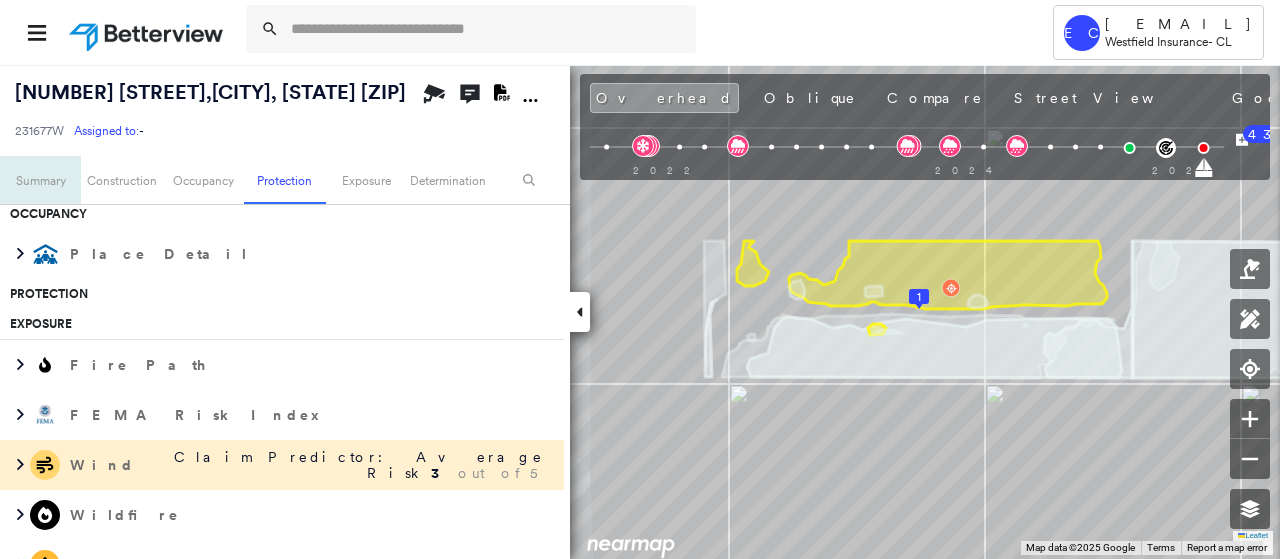 click on "Summary" at bounding box center (40, 180) 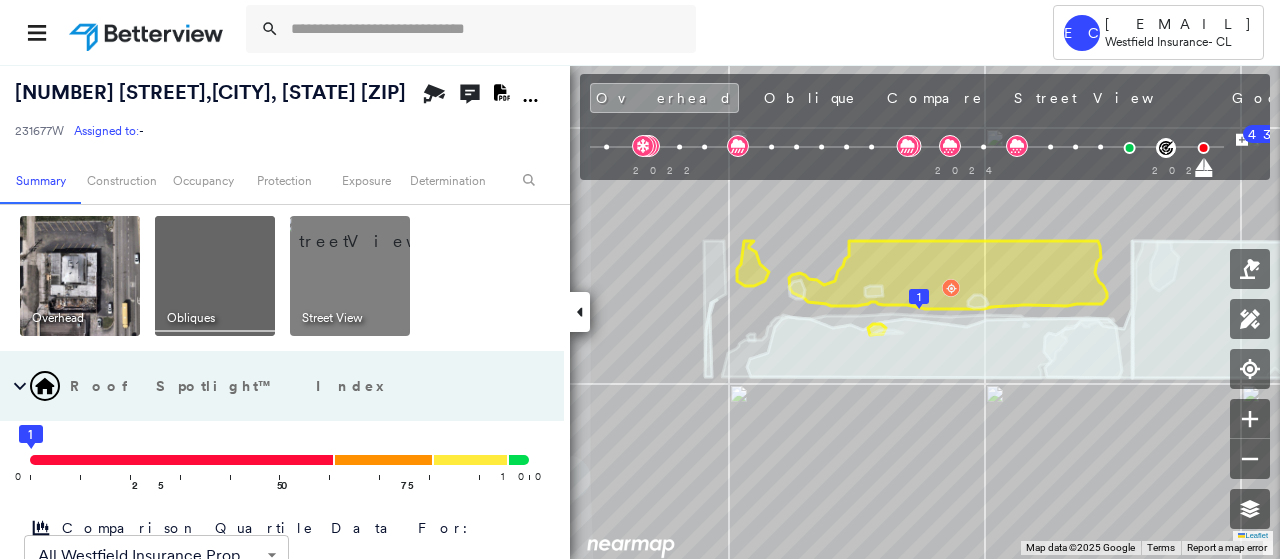 scroll, scrollTop: 0, scrollLeft: 0, axis: both 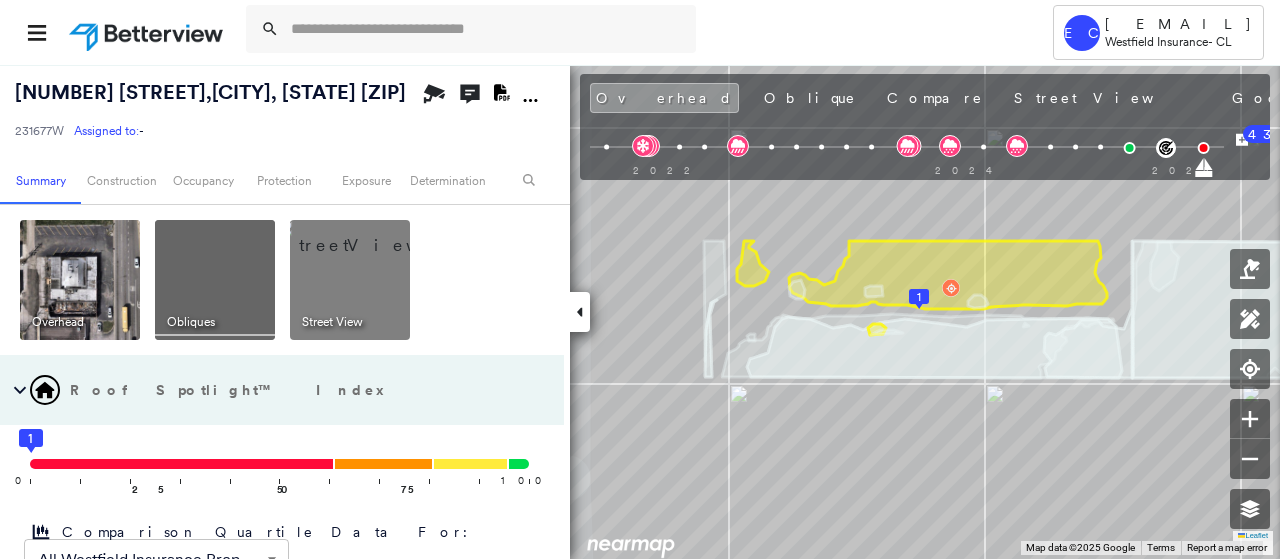 click at bounding box center [374, 235] 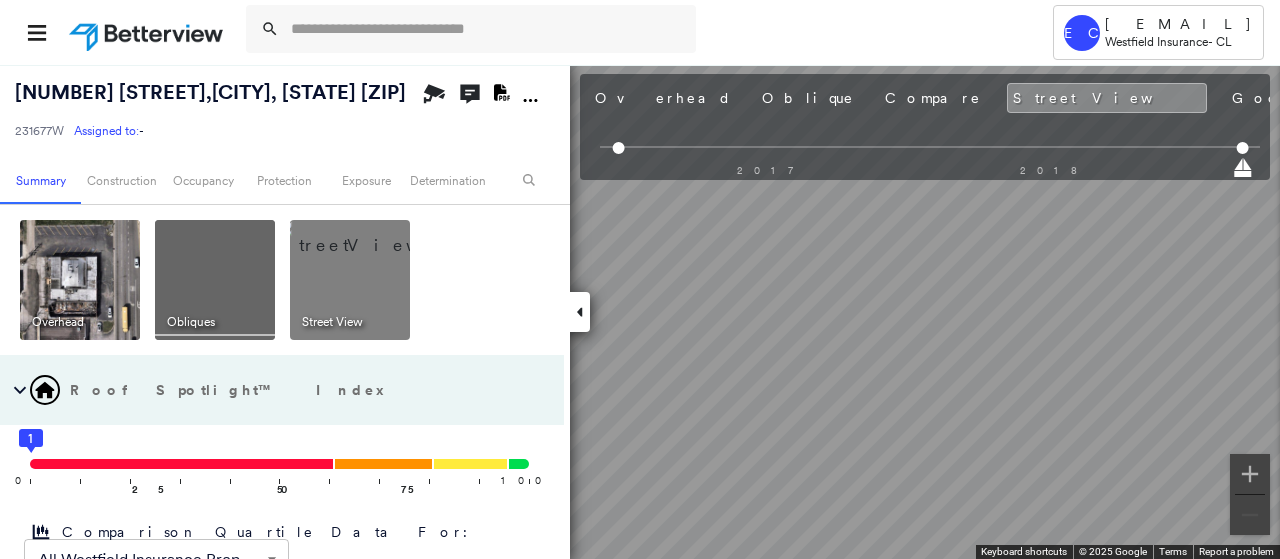 click on "[NUMBER] [STREET] ,  [CITY], [STATE] [ZIP] 231677W Assigned to:  - Assigned to:  - 231677W Assigned to:  - Open Comments Download PDF Report Summary Construction Occupancy Protection Exposure Determination Overhead Obliques Street View Roof Spotlight™ Index 0 100 25 1 50 75 Comparison Quartile Data For: All Westfield Insurance Properties ****** ​ Legend for  All Westfield Insurance Properties Lowest Quartile: Properties Scoring 0 -  61 Second Quartile: Properties Scoring  62  -   81 Third Quartile: Properties Scoring  82  -   96 Highest Quartile: Properties Scoring  97  - 100 RSI unavailable Building Roof Scores 1 Buildings Building RSI Confidence Footprint Shape 1 0 Medium 1,907 ft² Shape: Material: Height: 17  (1 Story) Square Footage: 1,907 ft² Staining Prevalent  ( 33%,  634 ft² ) Structural Damage Major  ( 34%,  651 ft² ) Policy Information :  231677W Flags :  4 (2 cleared, 2 uncleared) Construction Roof Spotlights :  Property Features :  Roof Size & Shape :  1 building  Occupancy Place Detail Wind 3" at bounding box center (640, 311) 